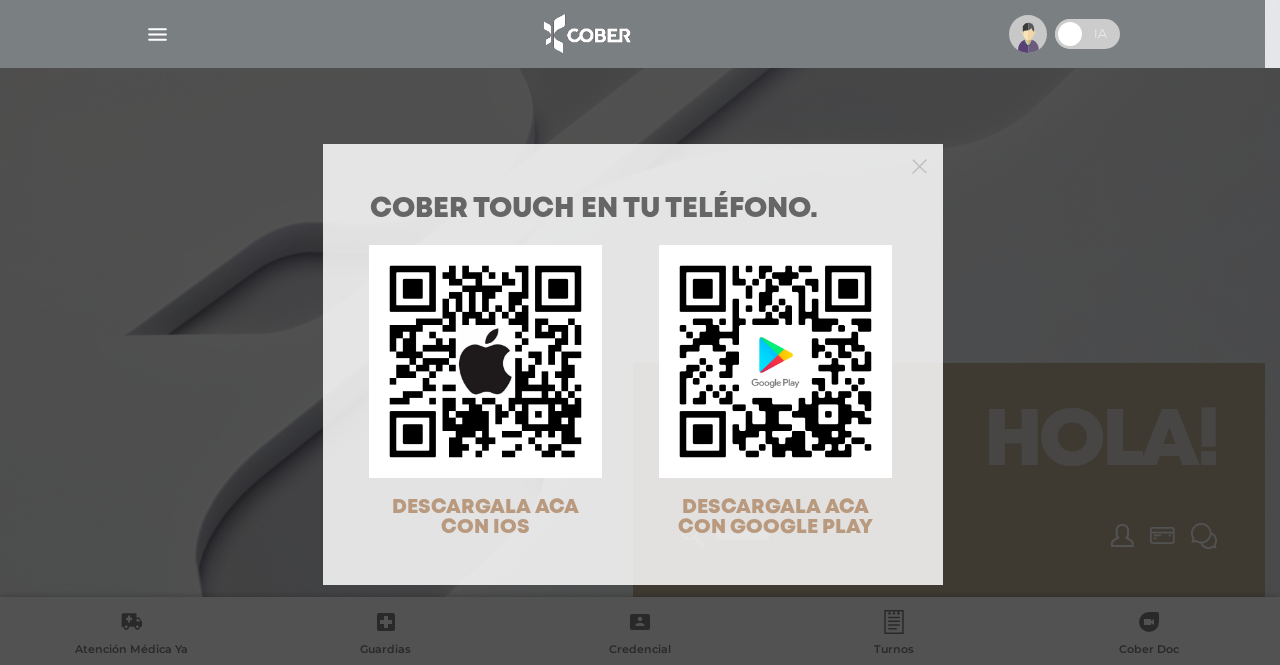 scroll, scrollTop: 0, scrollLeft: 0, axis: both 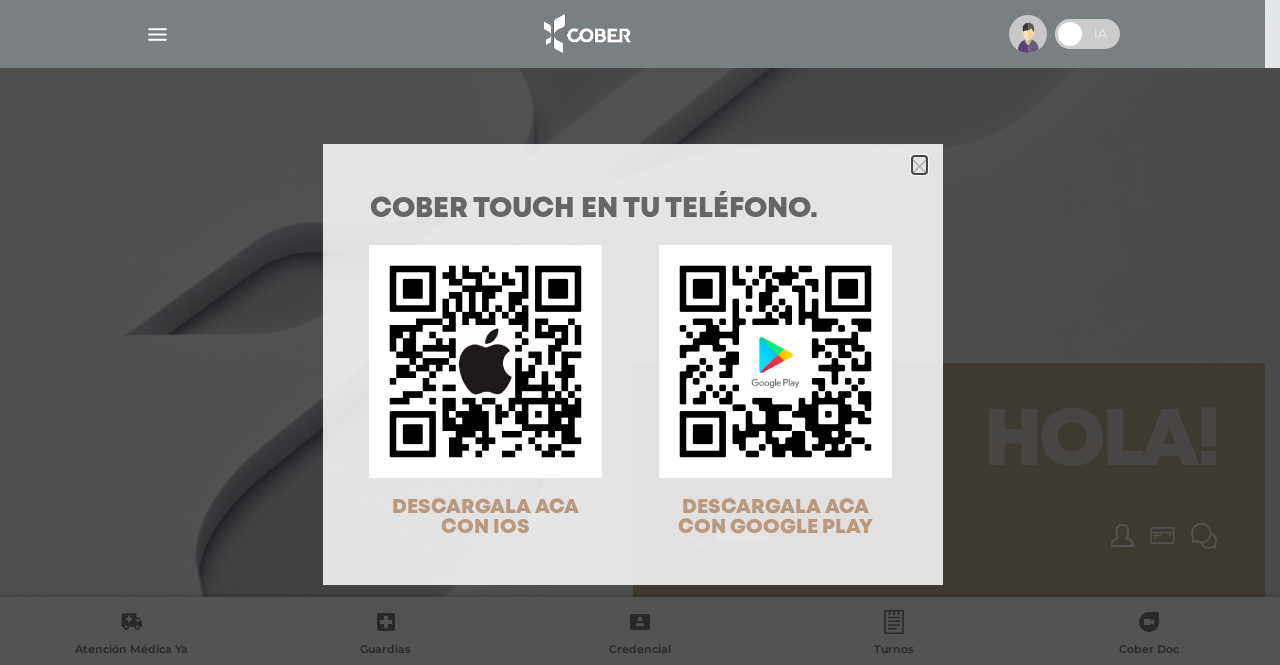 click 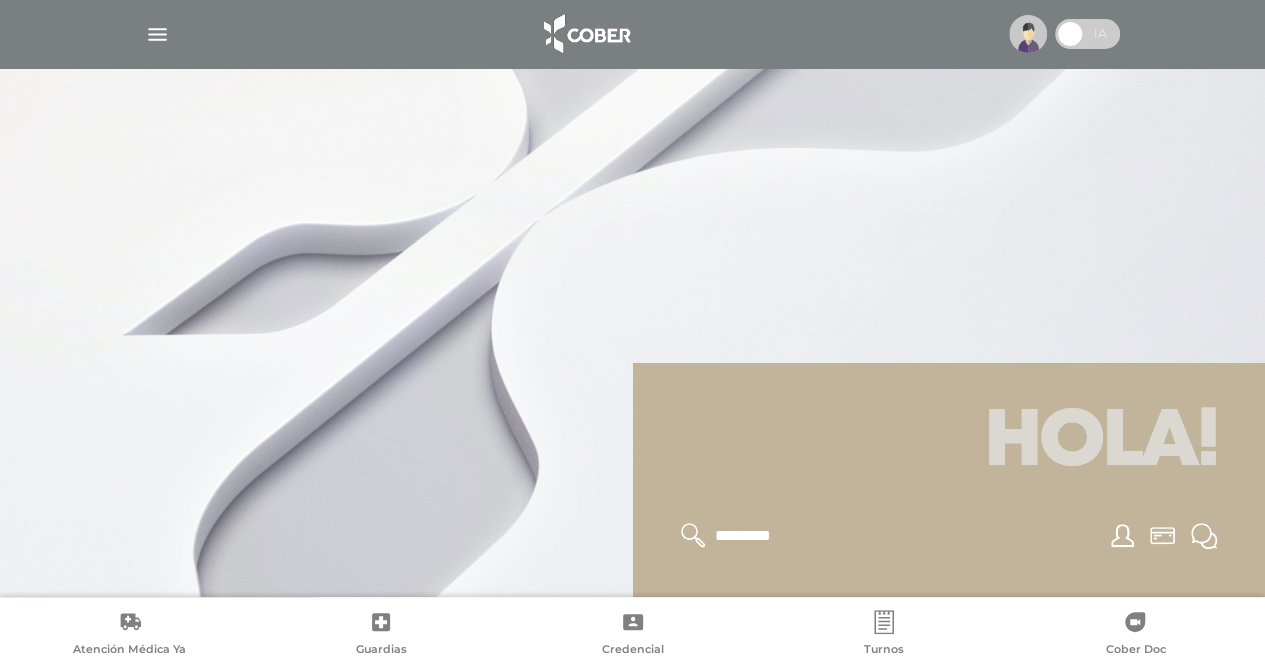 click at bounding box center [157, 34] 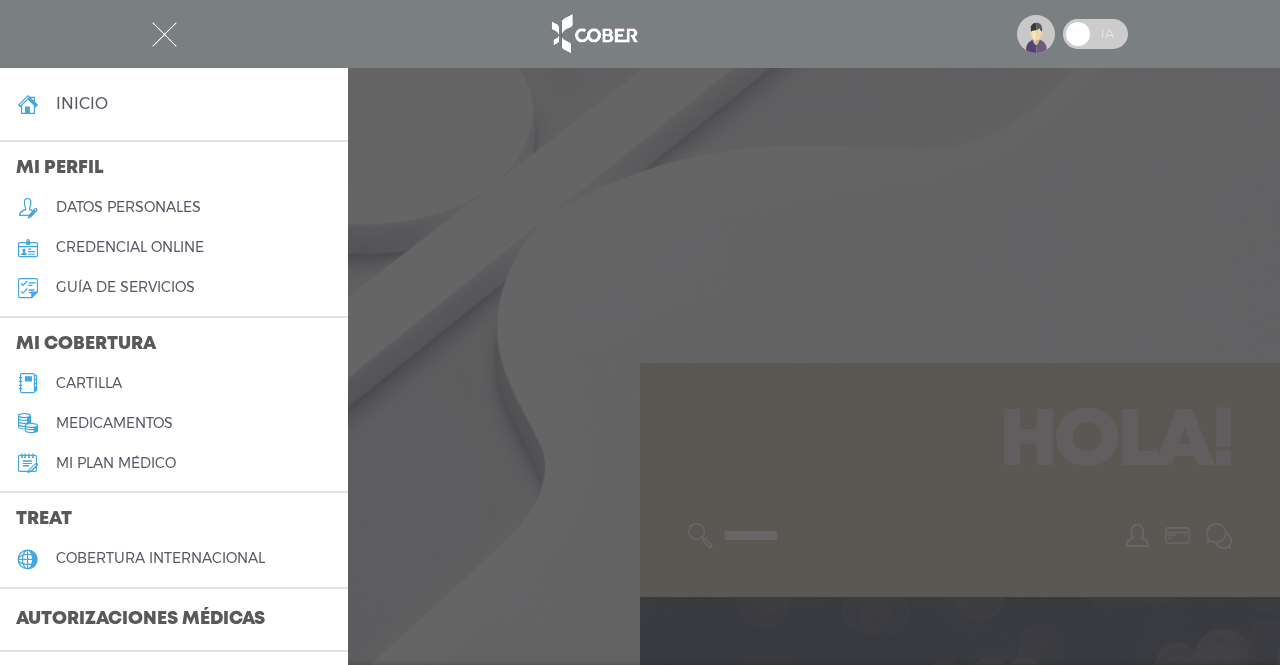 click at bounding box center (640, 332) 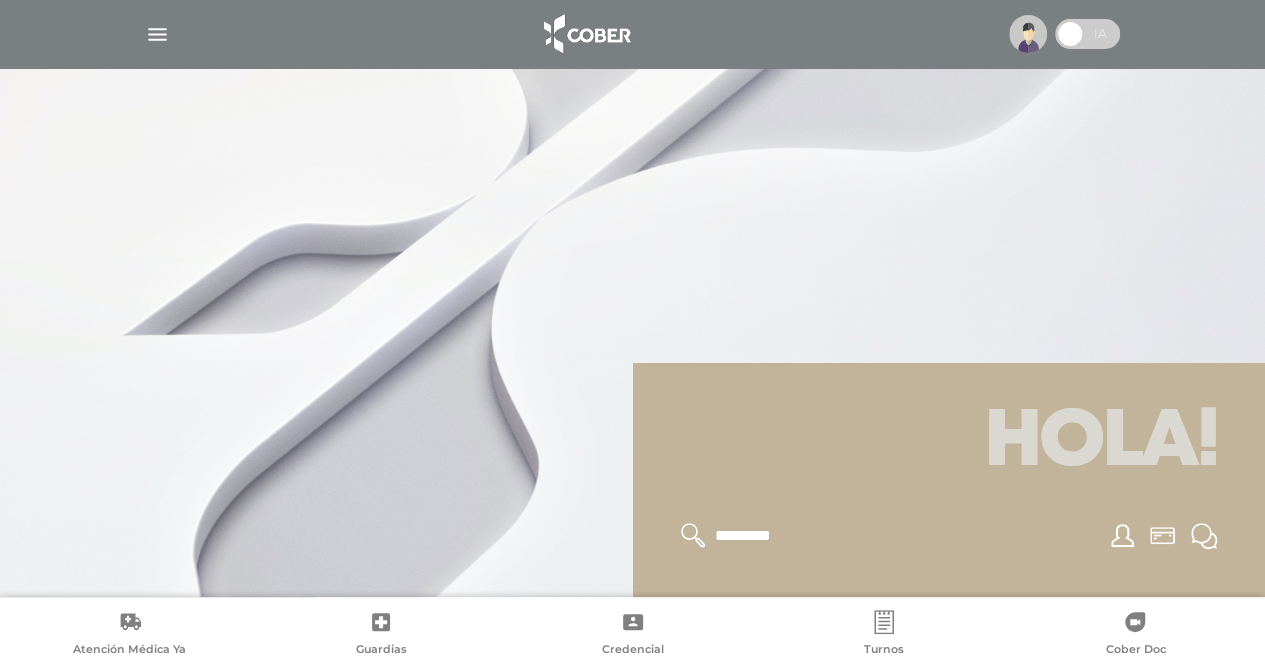 click at bounding box center [1028, 34] 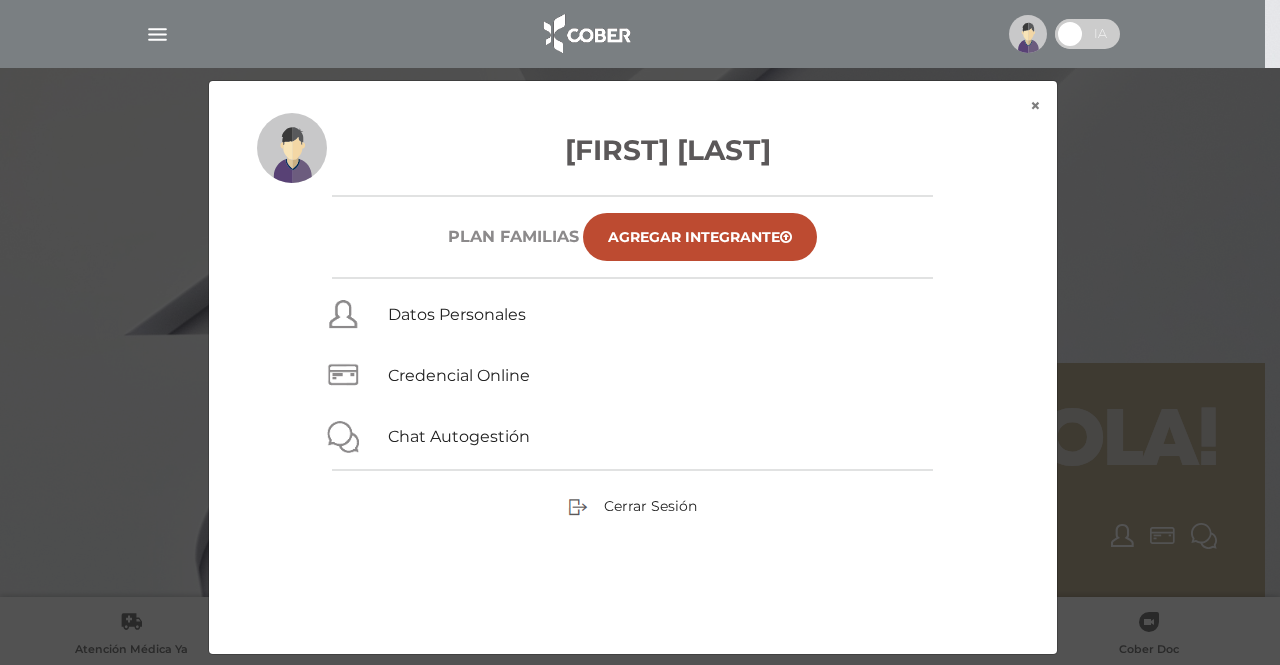 click on "×
×
Curino Mariel
Plan FAMILIAS
Agregar Integrante
Datos Personales
Credencial Online
Chat Autogestión
Cerrar Sesión" at bounding box center [640, 367] 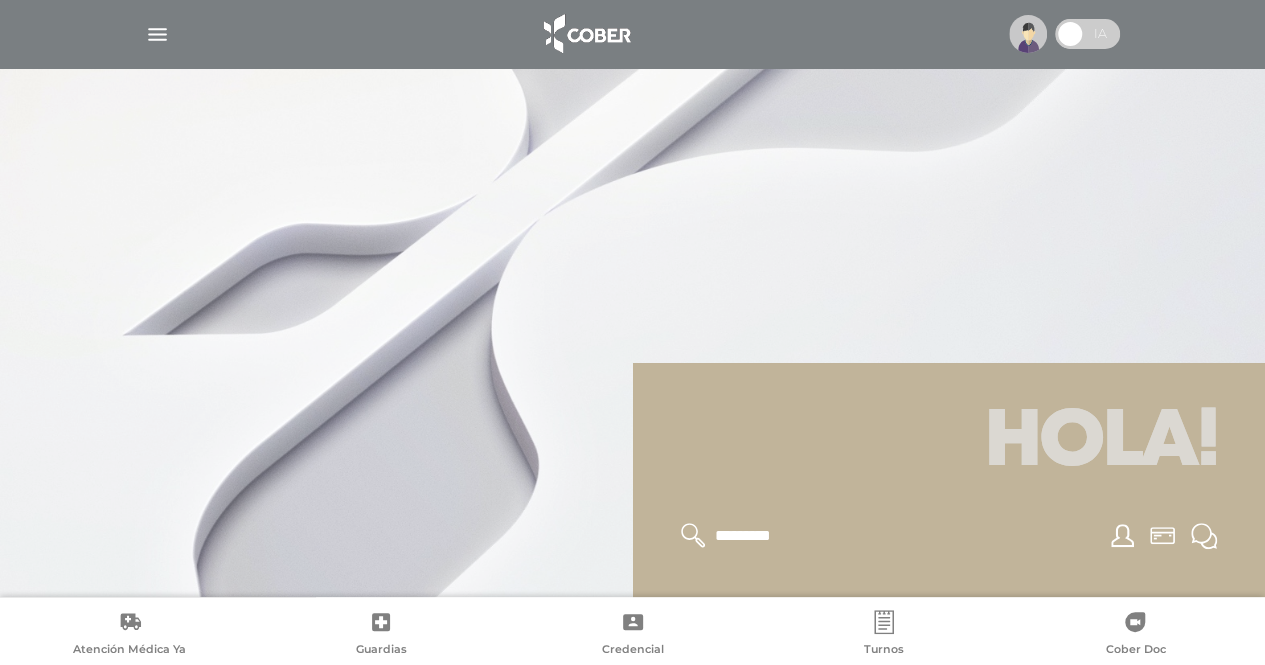 click at bounding box center [157, 34] 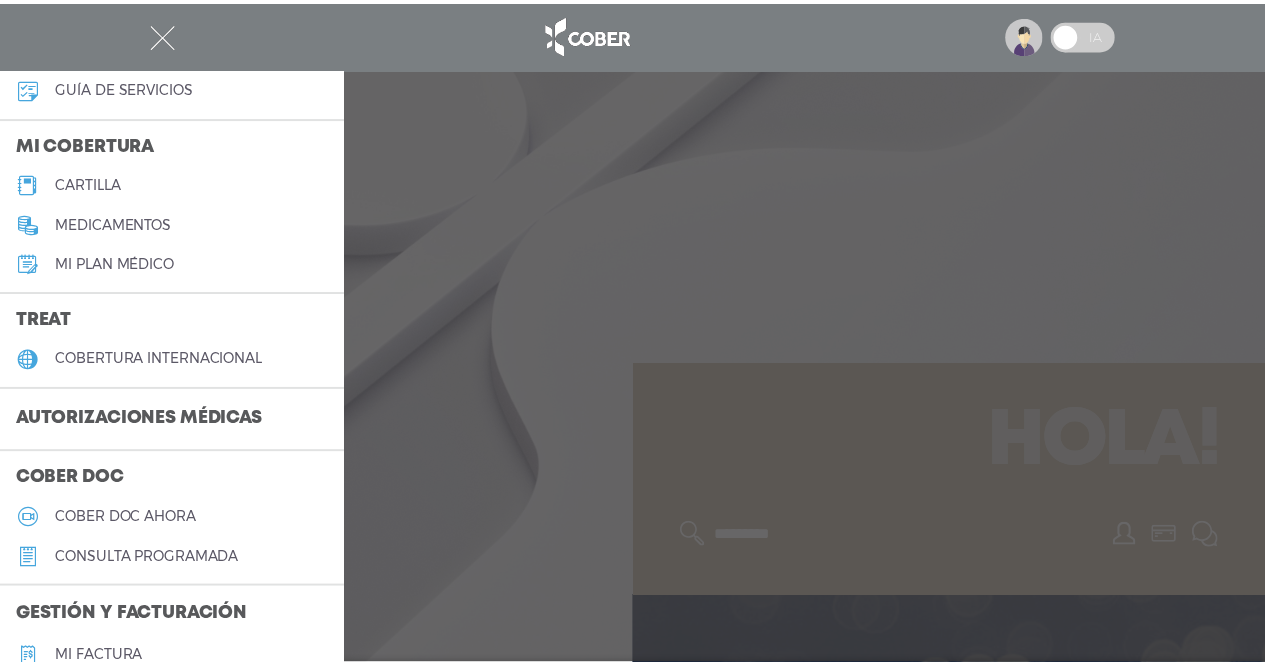 scroll, scrollTop: 202, scrollLeft: 0, axis: vertical 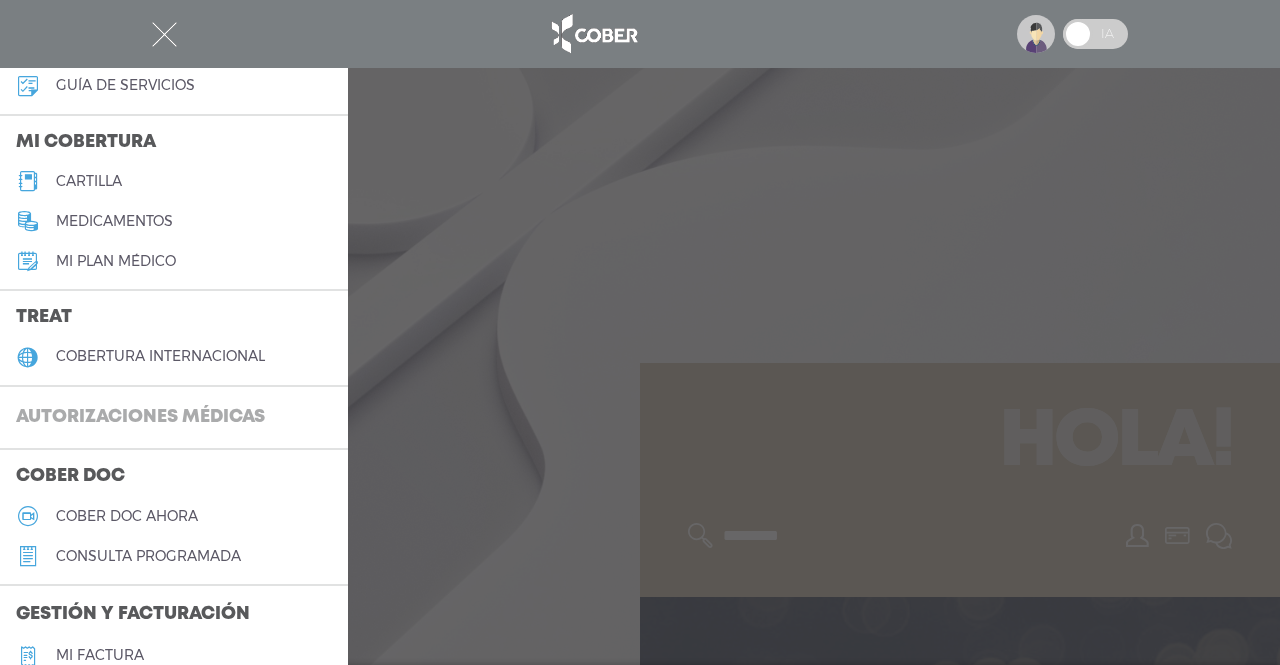 click on "Autorizaciones médicas" at bounding box center [140, 418] 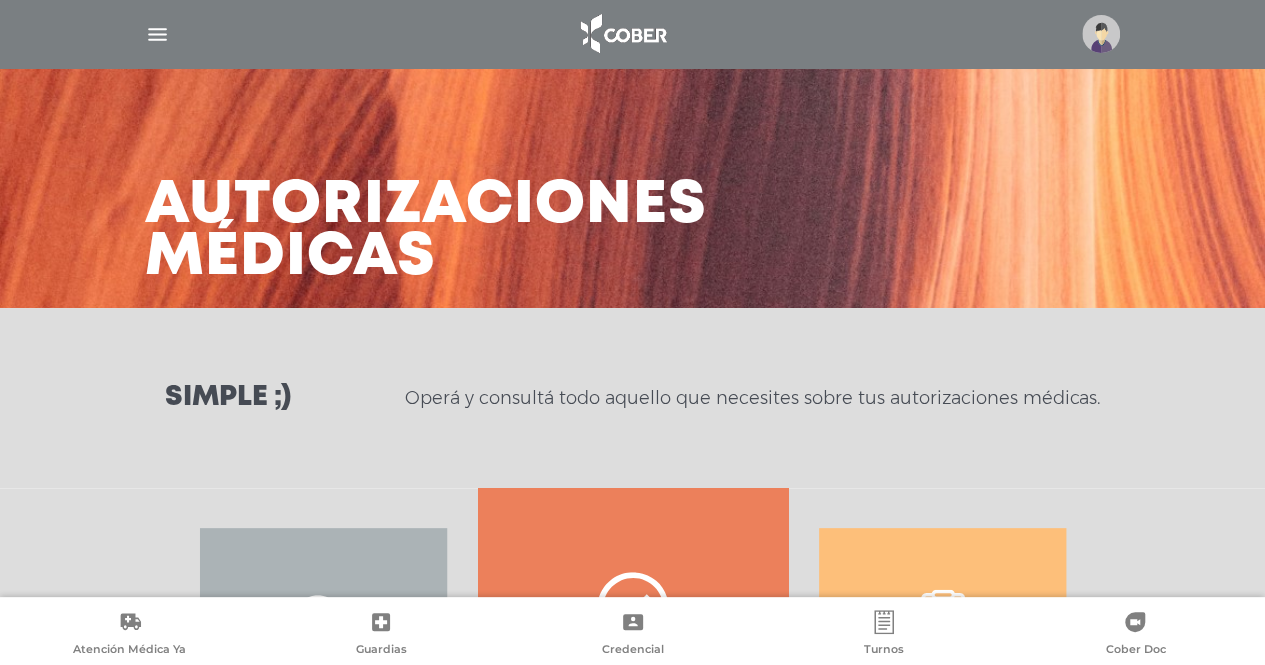 scroll, scrollTop: 338, scrollLeft: 0, axis: vertical 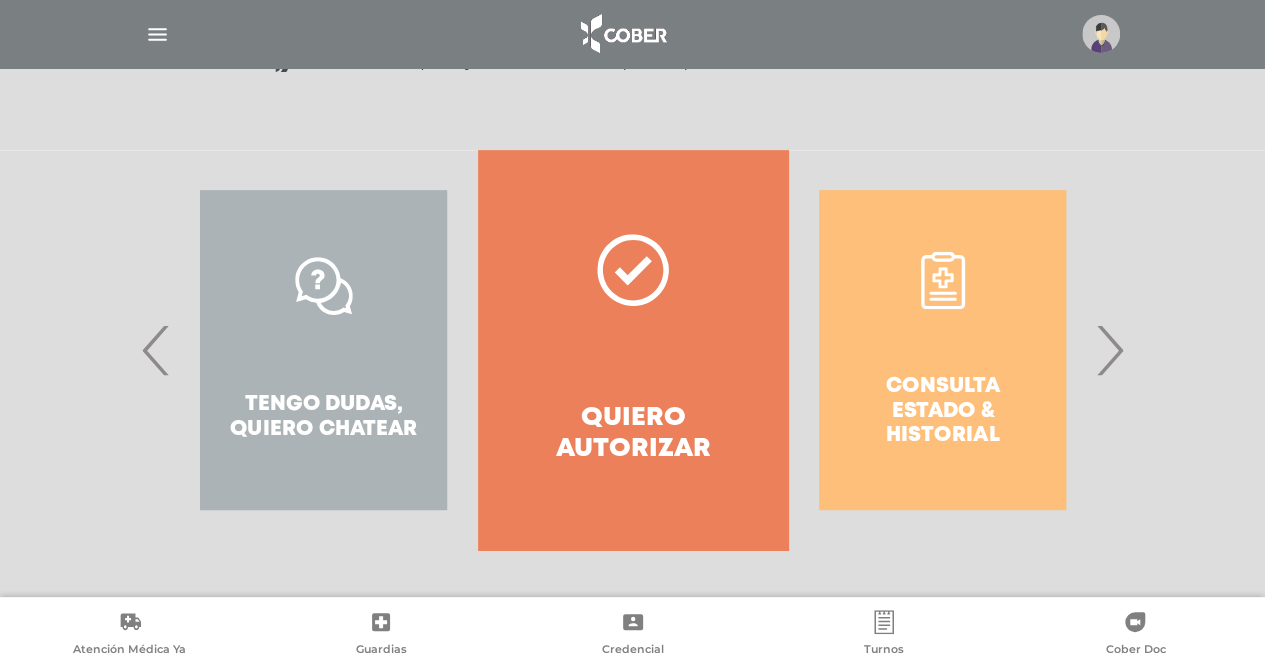 click on "›" at bounding box center (1109, 350) 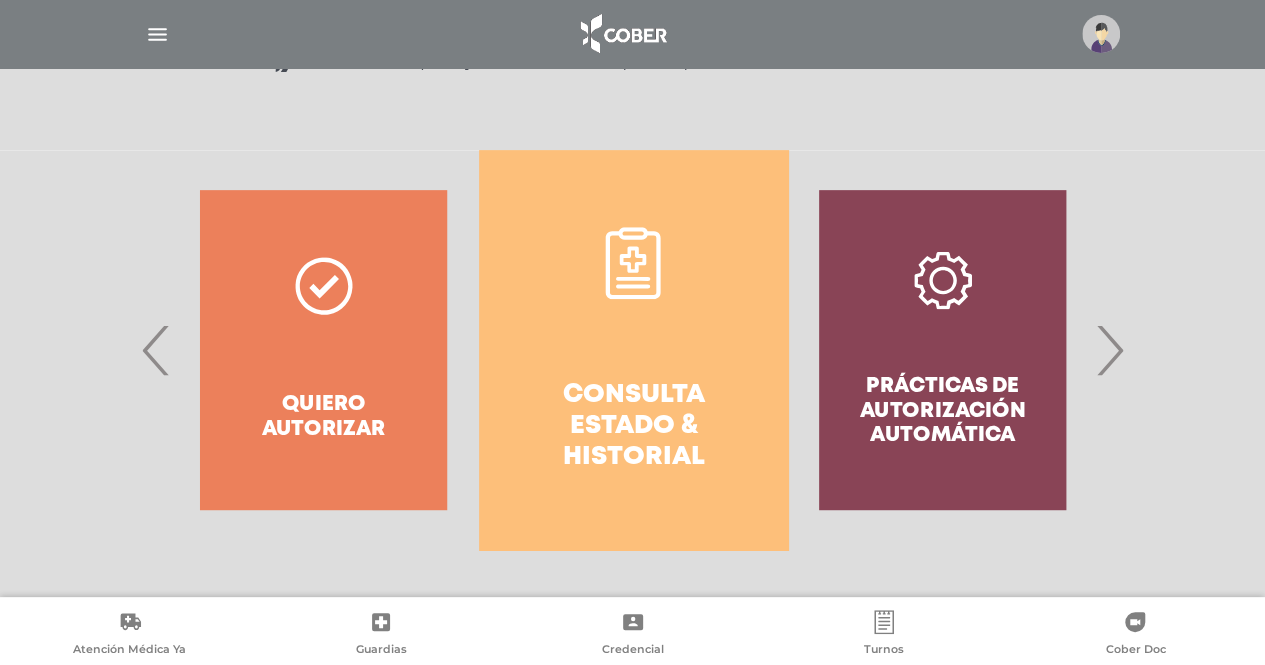 click on "Consulta estado & historial" at bounding box center [633, 350] 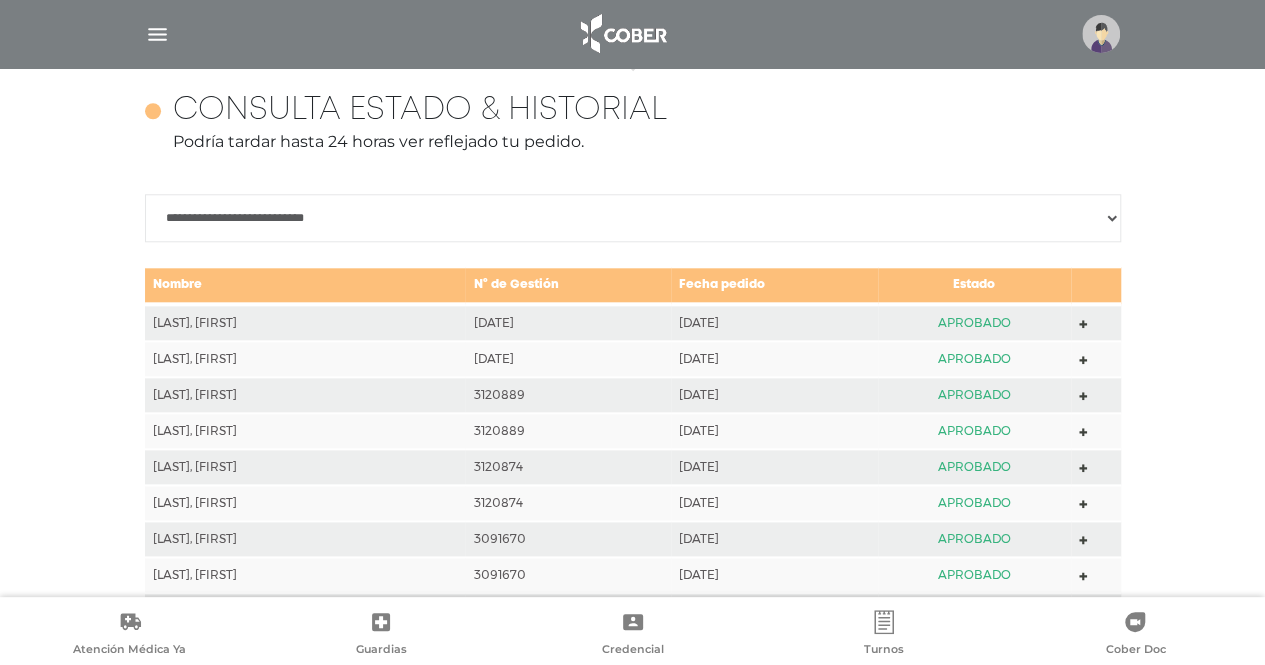 scroll, scrollTop: 888, scrollLeft: 0, axis: vertical 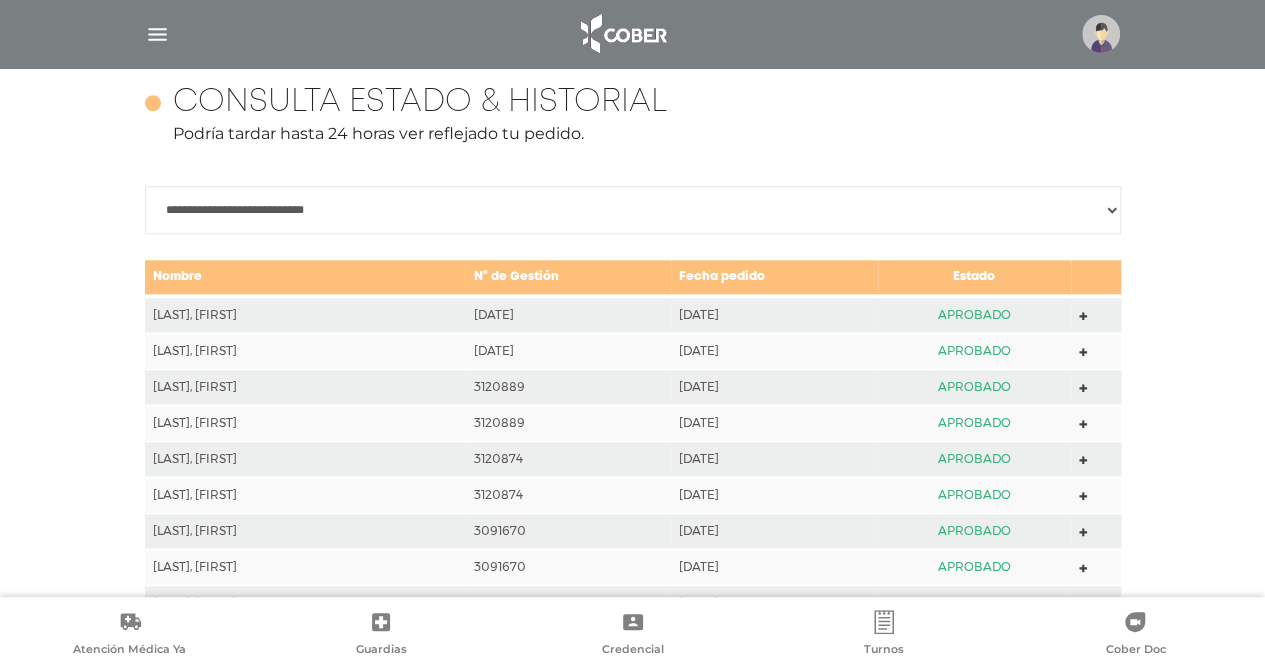 click 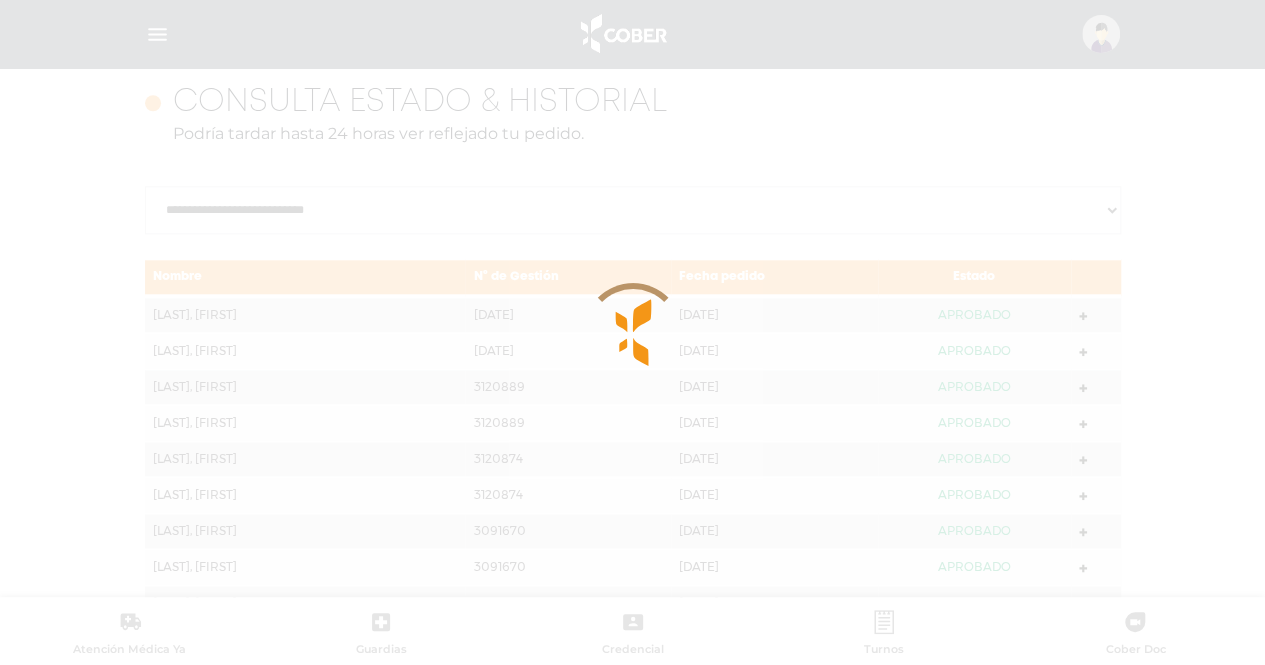 click at bounding box center [632, 332] 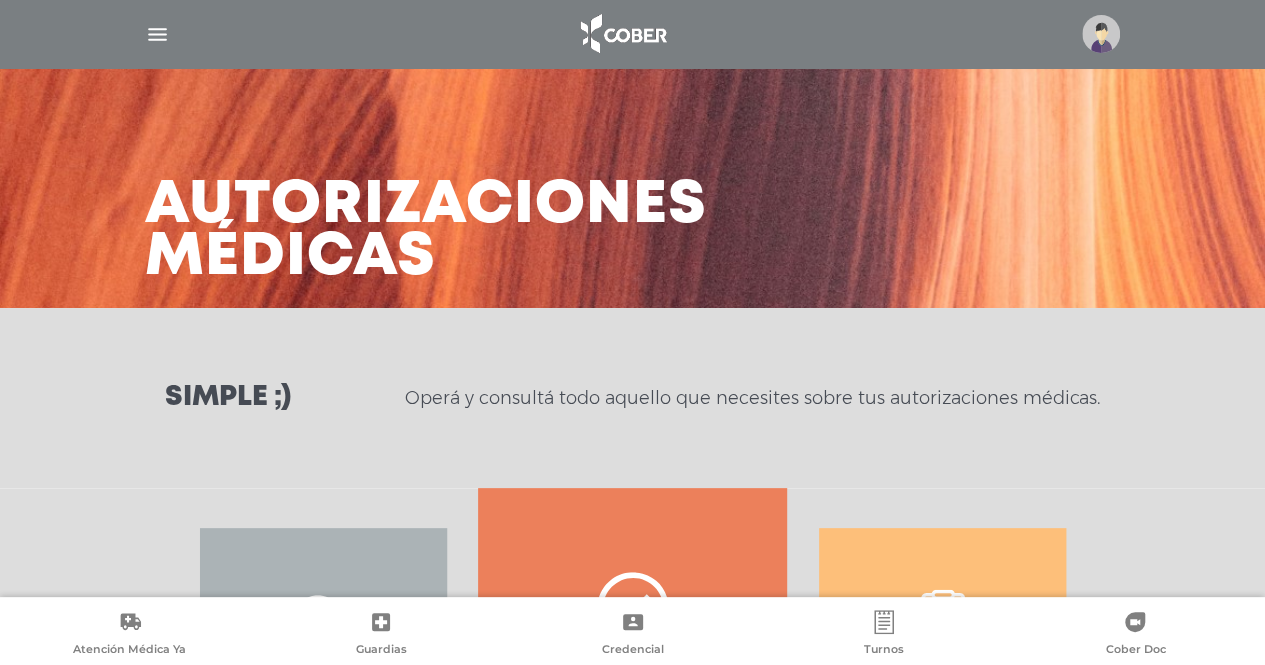 scroll, scrollTop: 338, scrollLeft: 0, axis: vertical 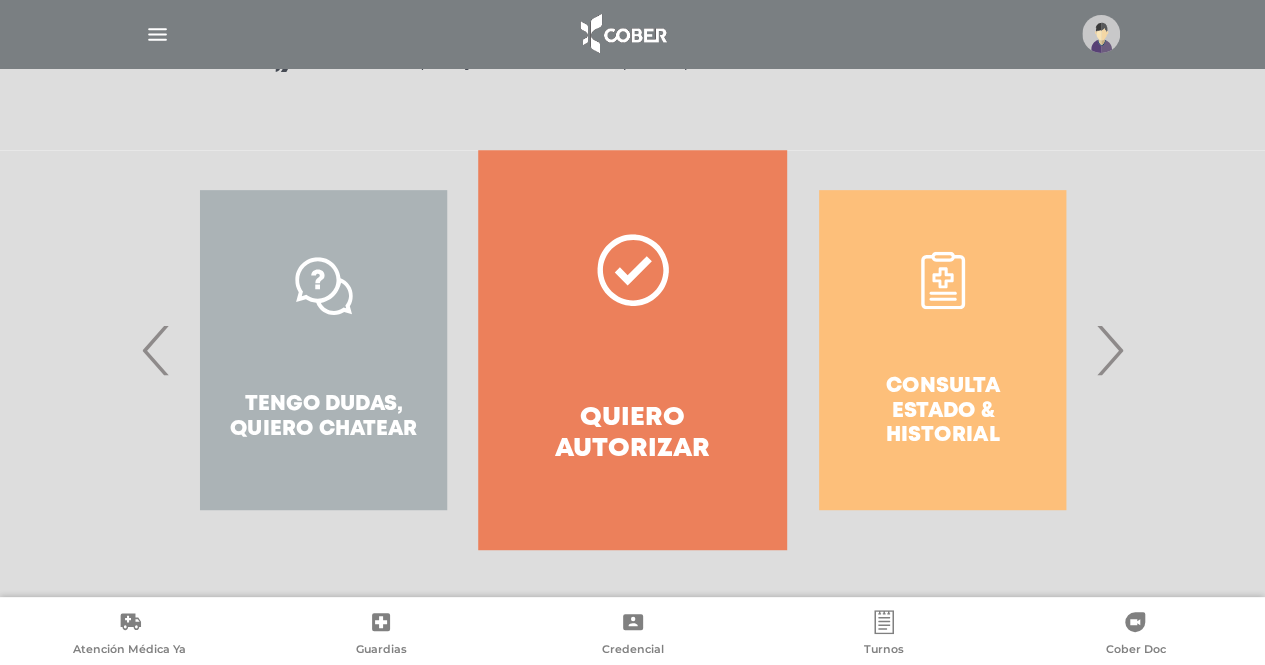 click on "Consulta estado & historial" at bounding box center (942, 350) 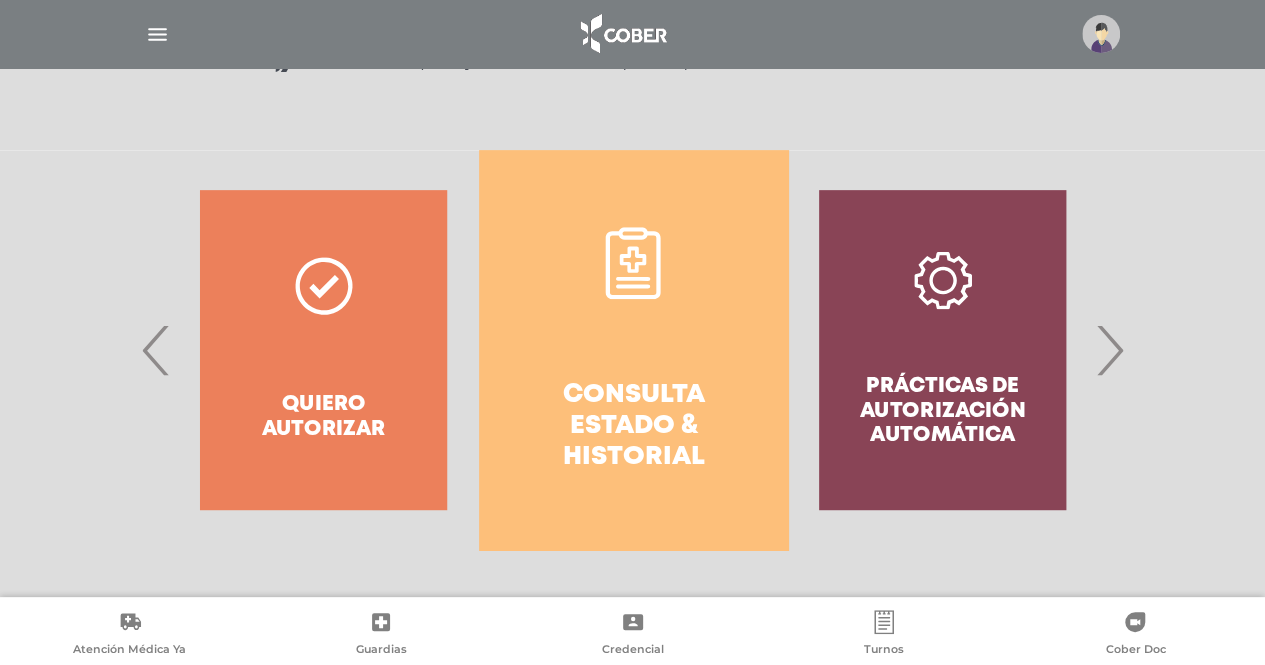 click on "Consulta estado & historial" at bounding box center [633, 350] 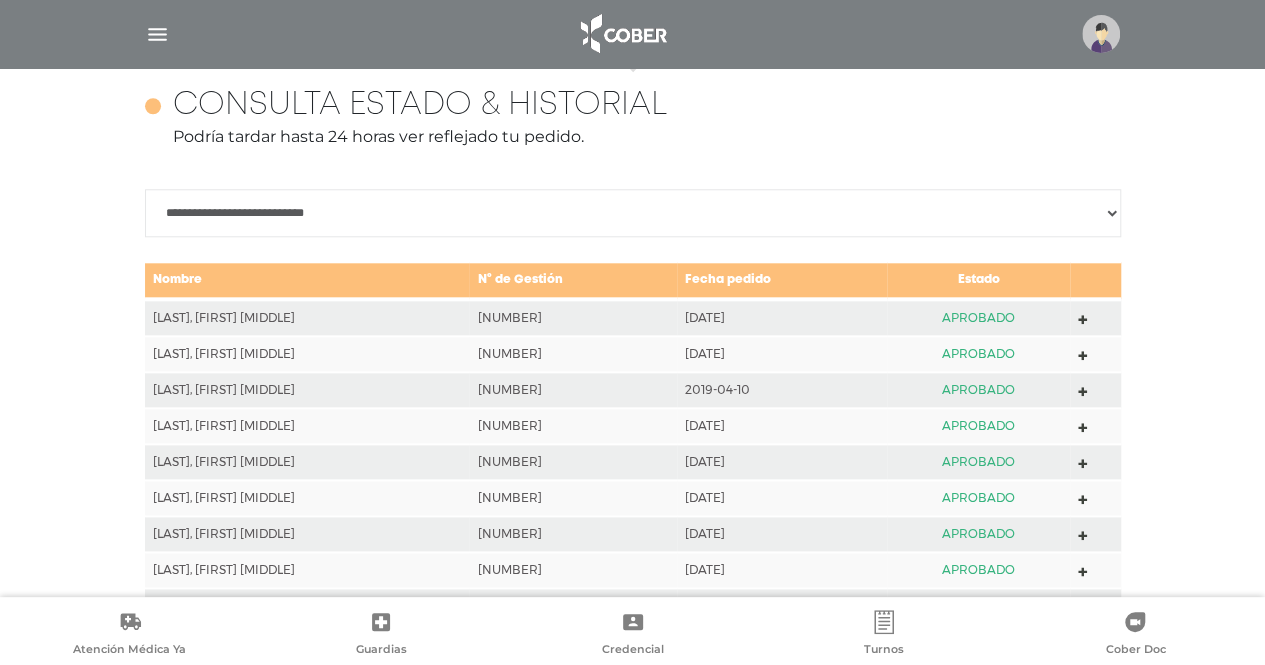 scroll, scrollTop: 888, scrollLeft: 0, axis: vertical 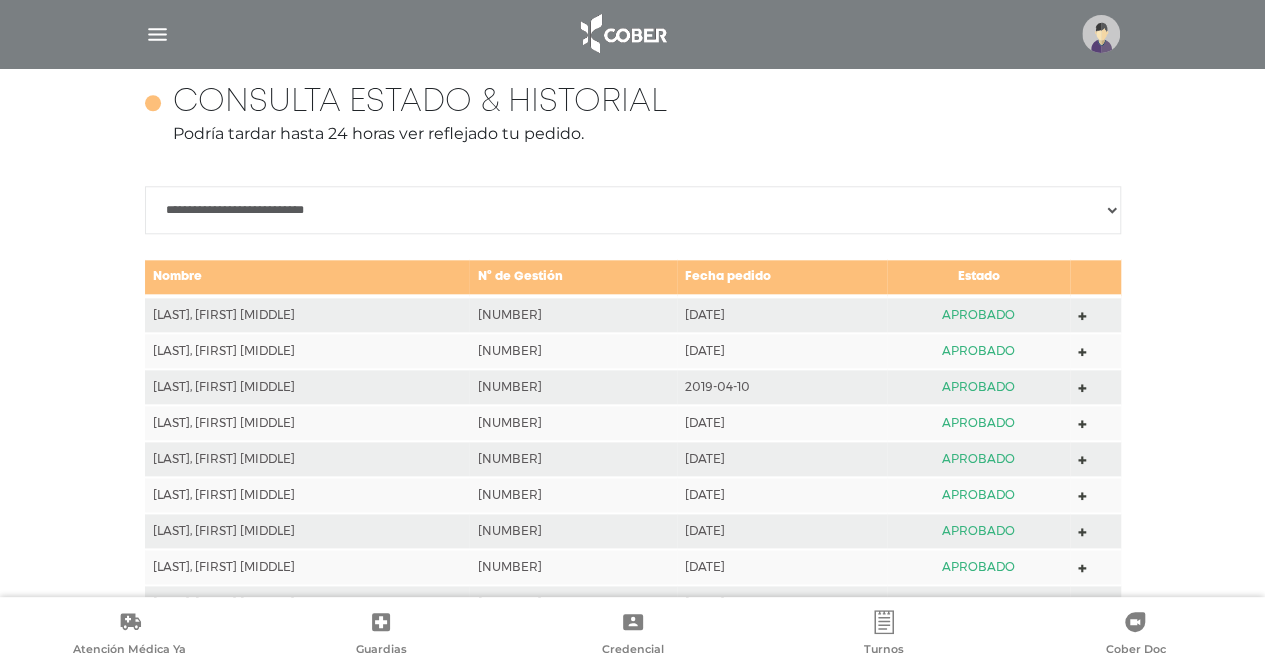 click at bounding box center (1101, 34) 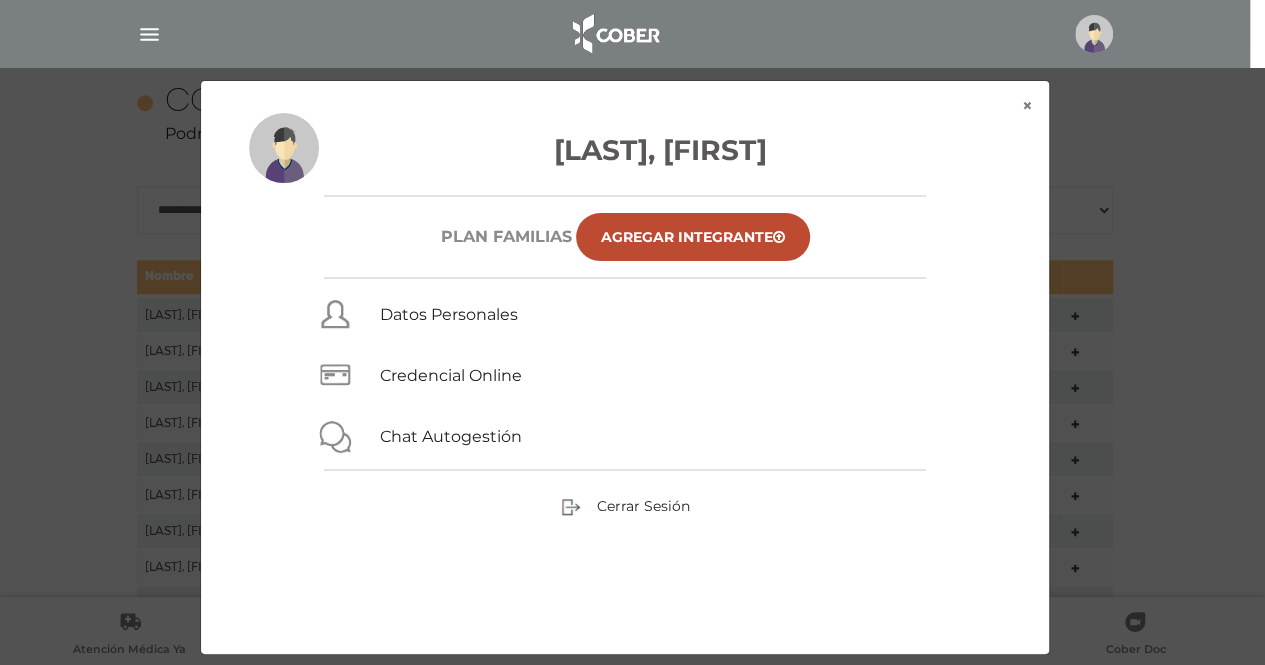 click on "×
×
Curino Mariel
Plan FAMILIAS
Agregar Integrante
Datos Personales
Credencial Online
Chat Autogestión
Cerrar Sesión" at bounding box center (633, 367) 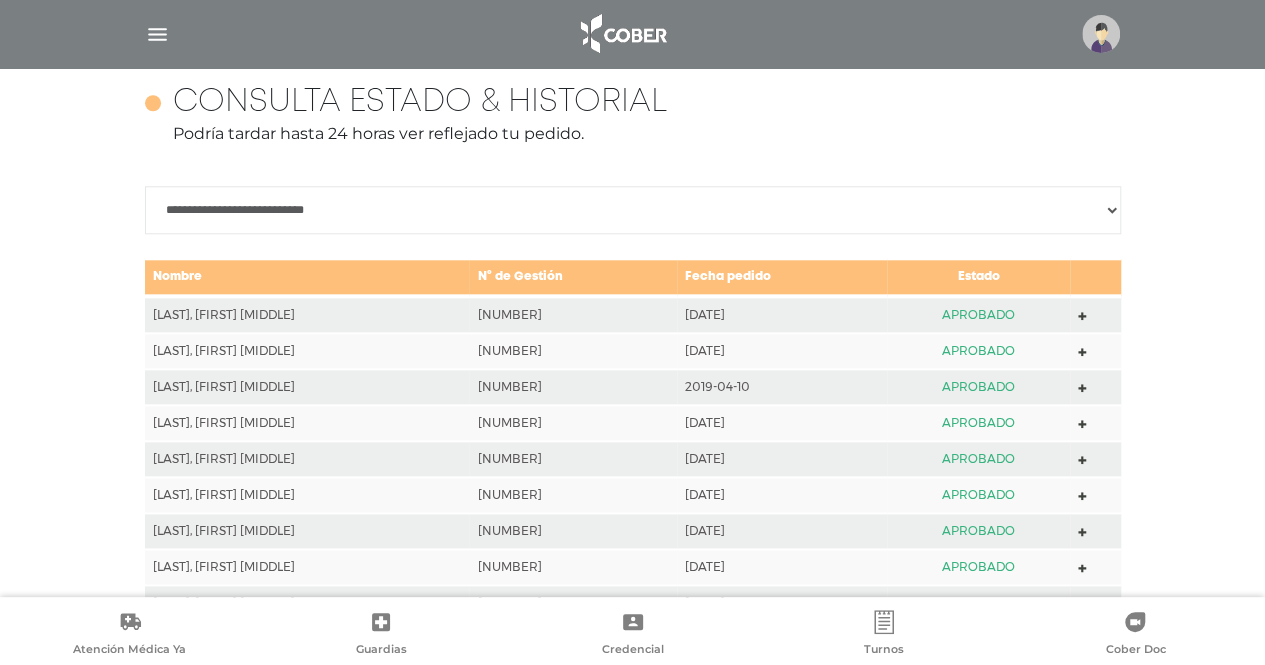 click on "**********" at bounding box center [633, 210] 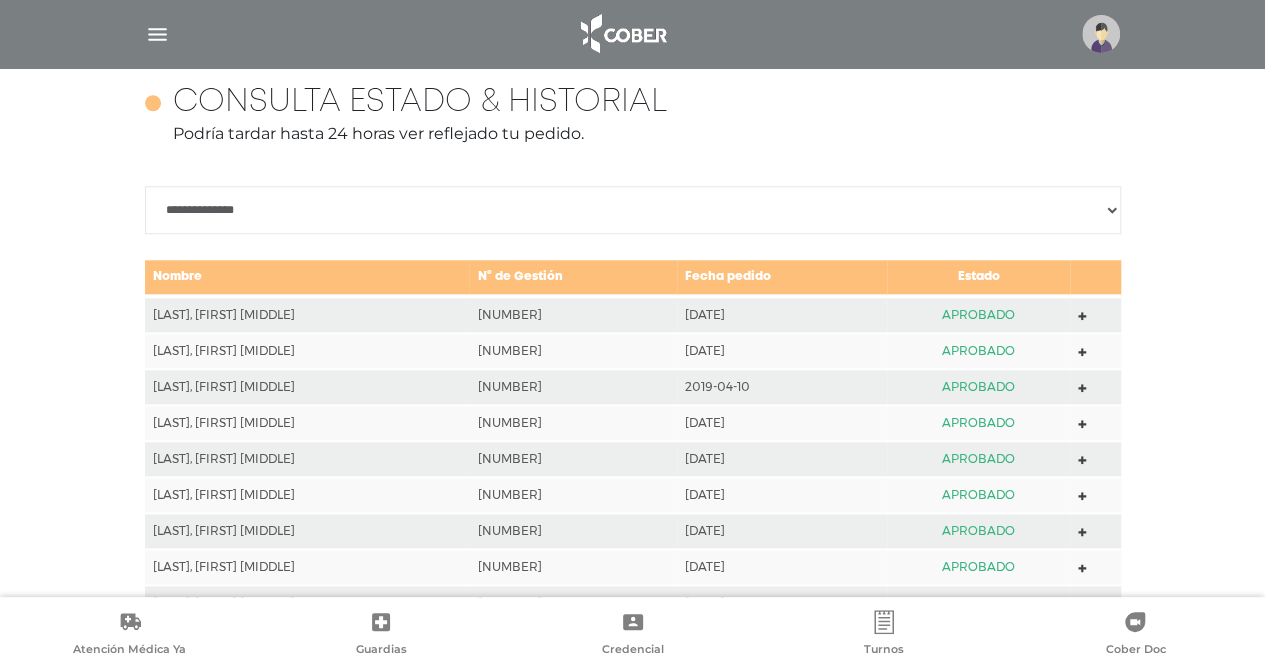 click on "**********" at bounding box center (633, 210) 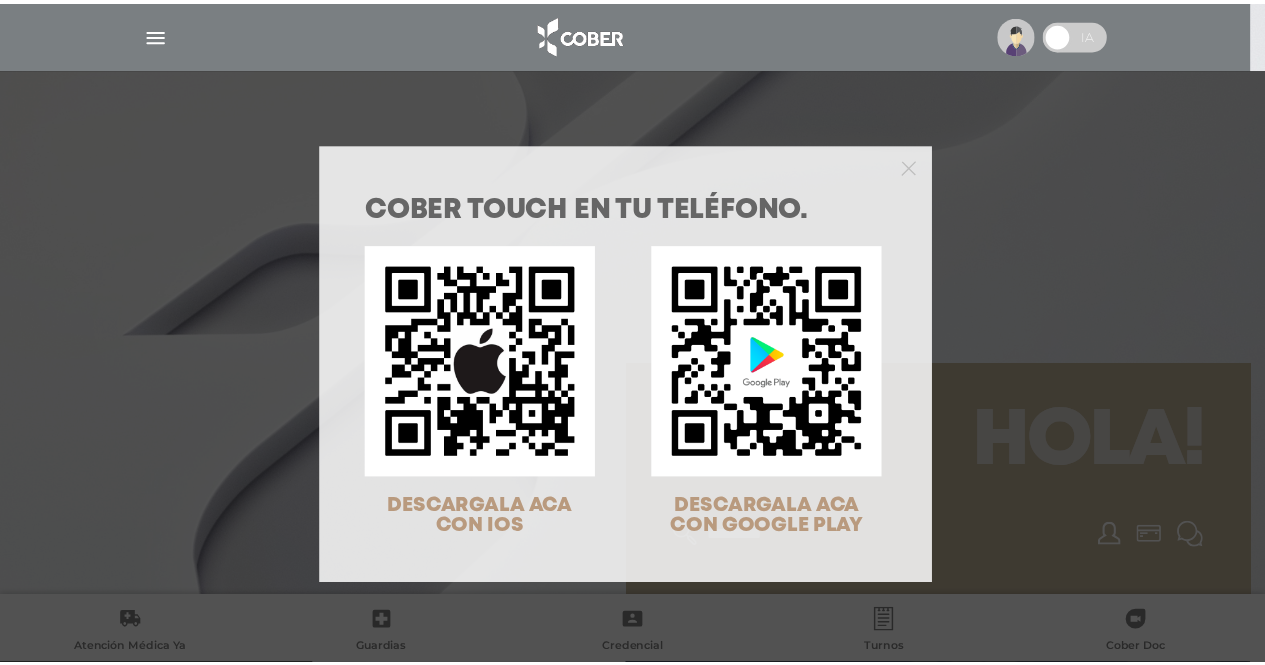 scroll, scrollTop: 0, scrollLeft: 0, axis: both 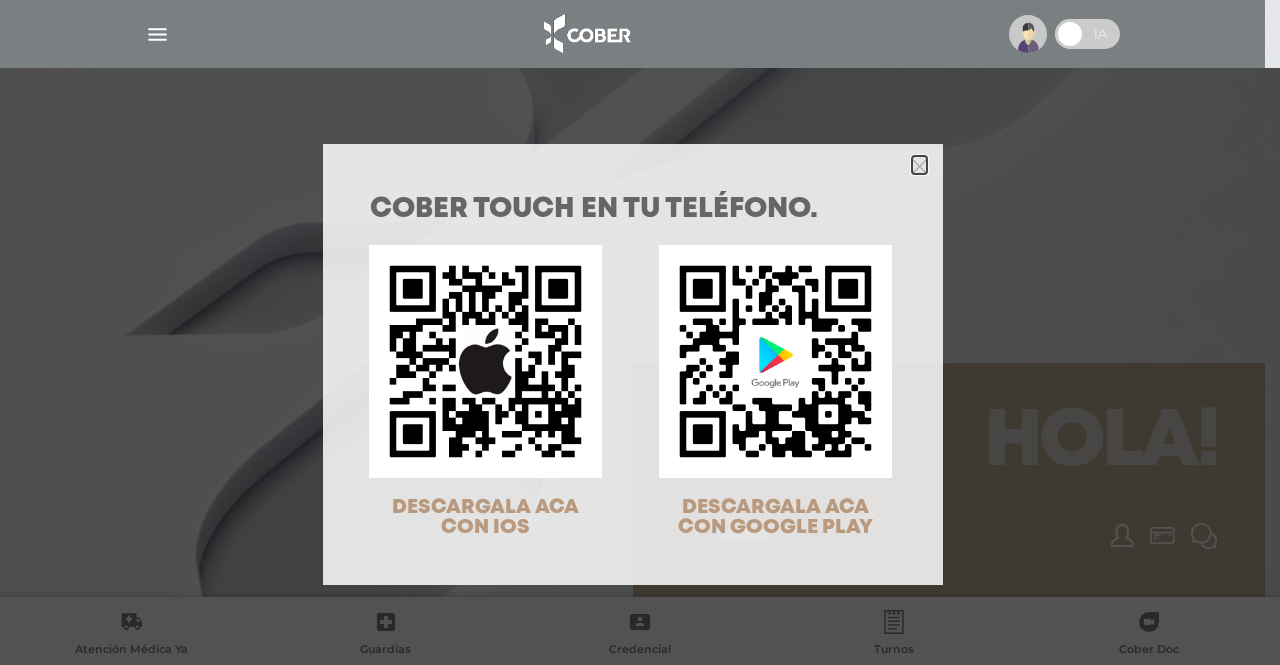 click at bounding box center [919, 165] 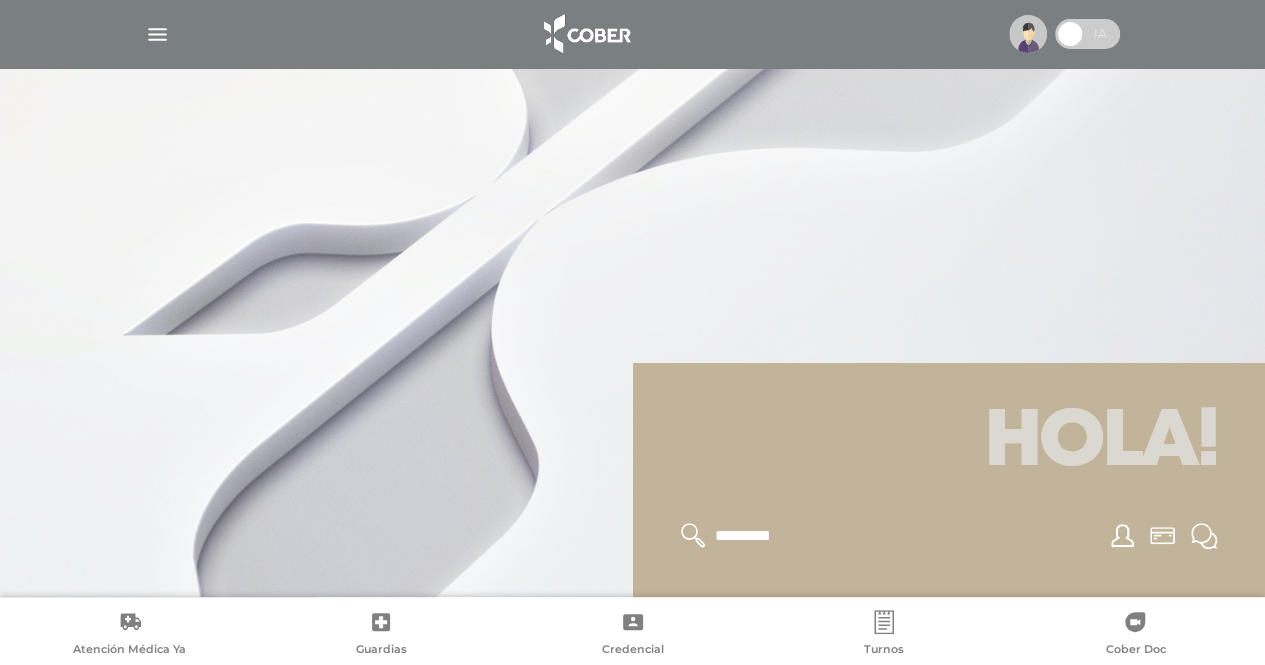 click at bounding box center (157, 34) 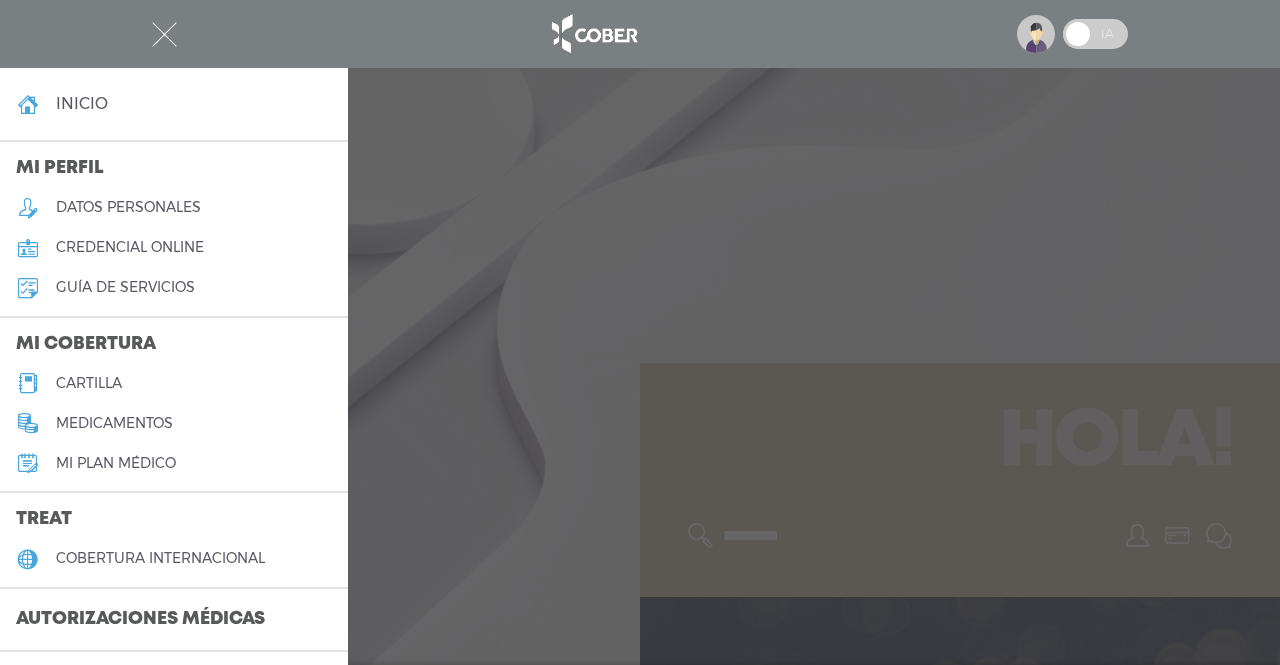 click on "Autorizaciones médicas" at bounding box center [140, 620] 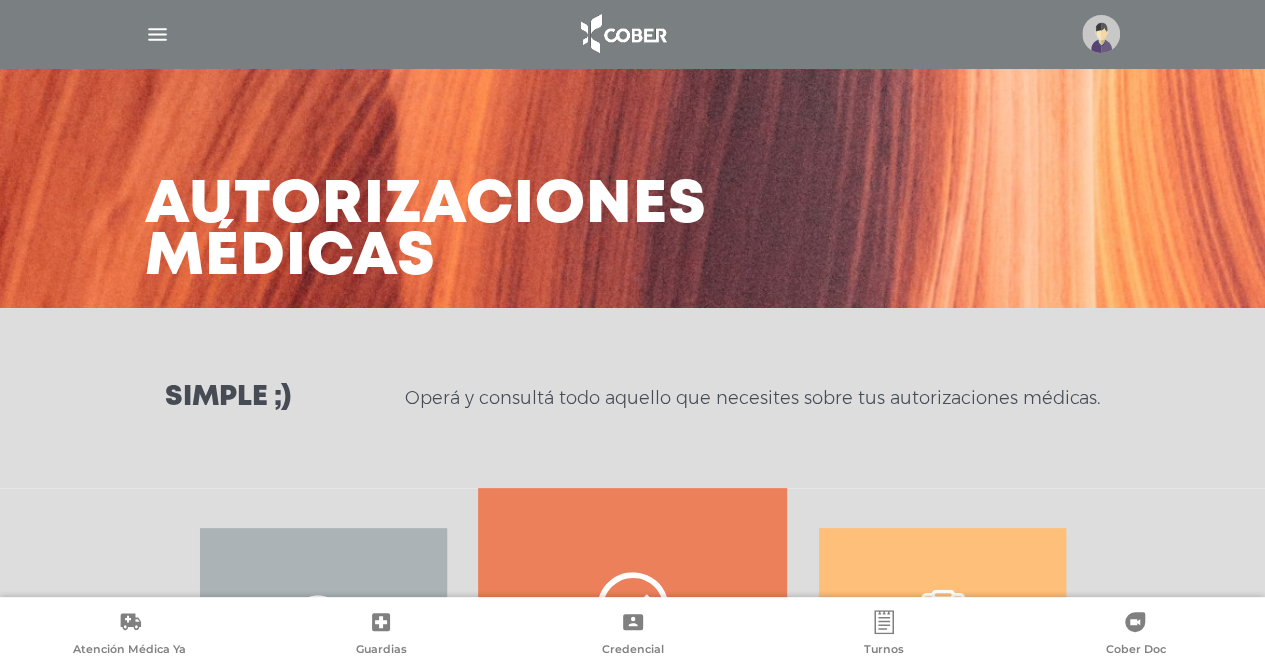 scroll, scrollTop: 338, scrollLeft: 0, axis: vertical 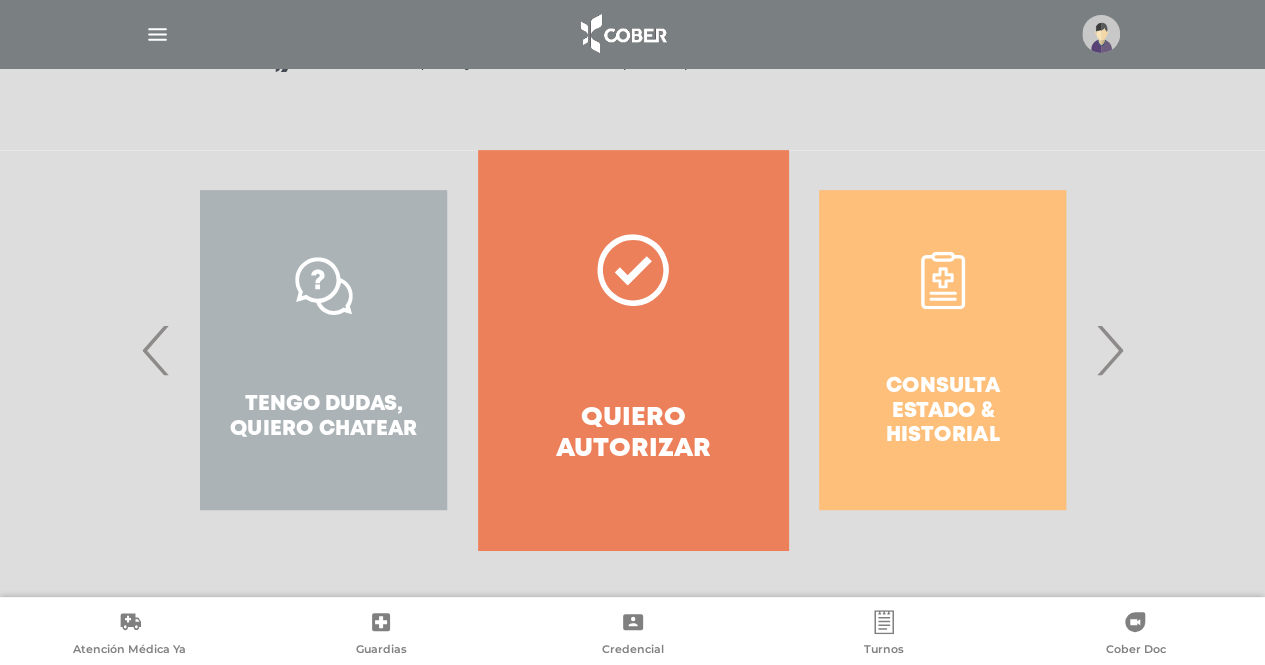 click on "›" at bounding box center (1109, 350) 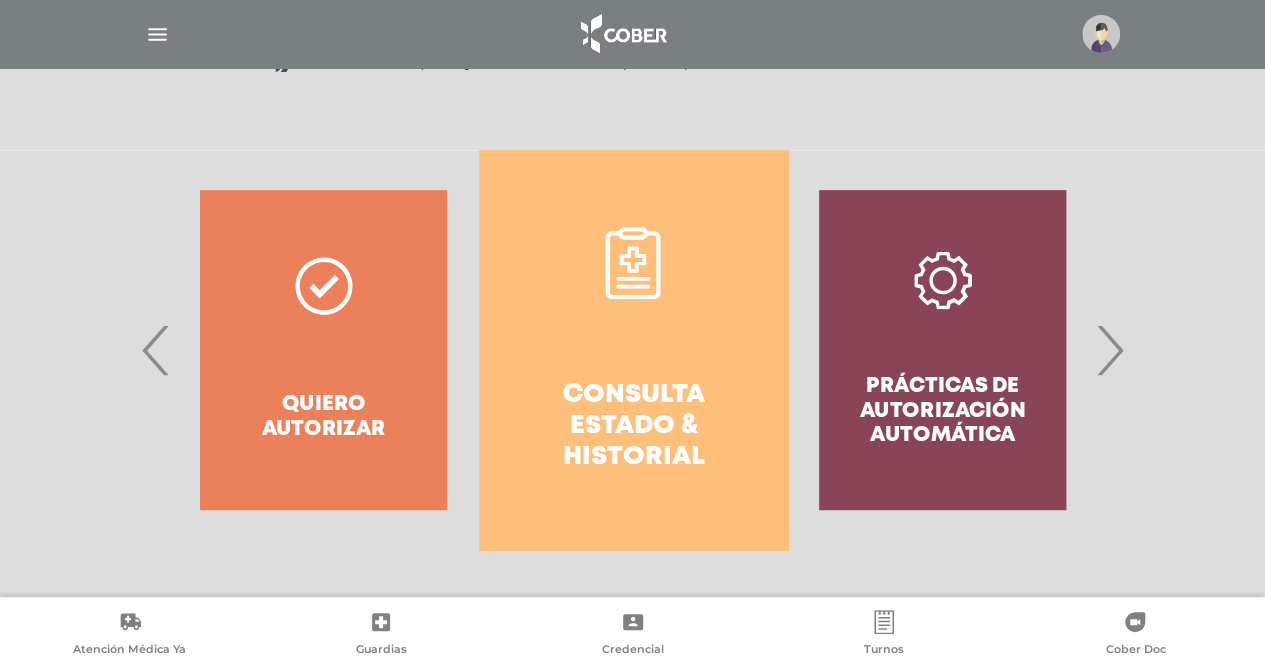 click on "Consulta estado & historial" at bounding box center [633, 350] 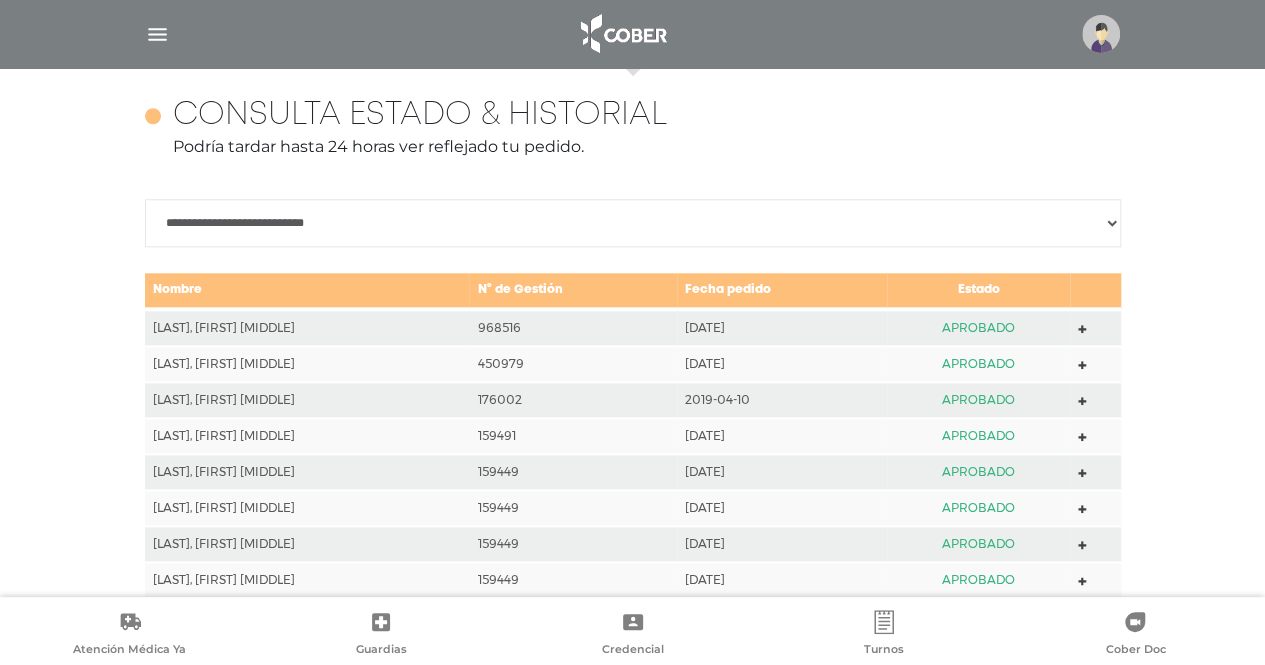 scroll, scrollTop: 888, scrollLeft: 0, axis: vertical 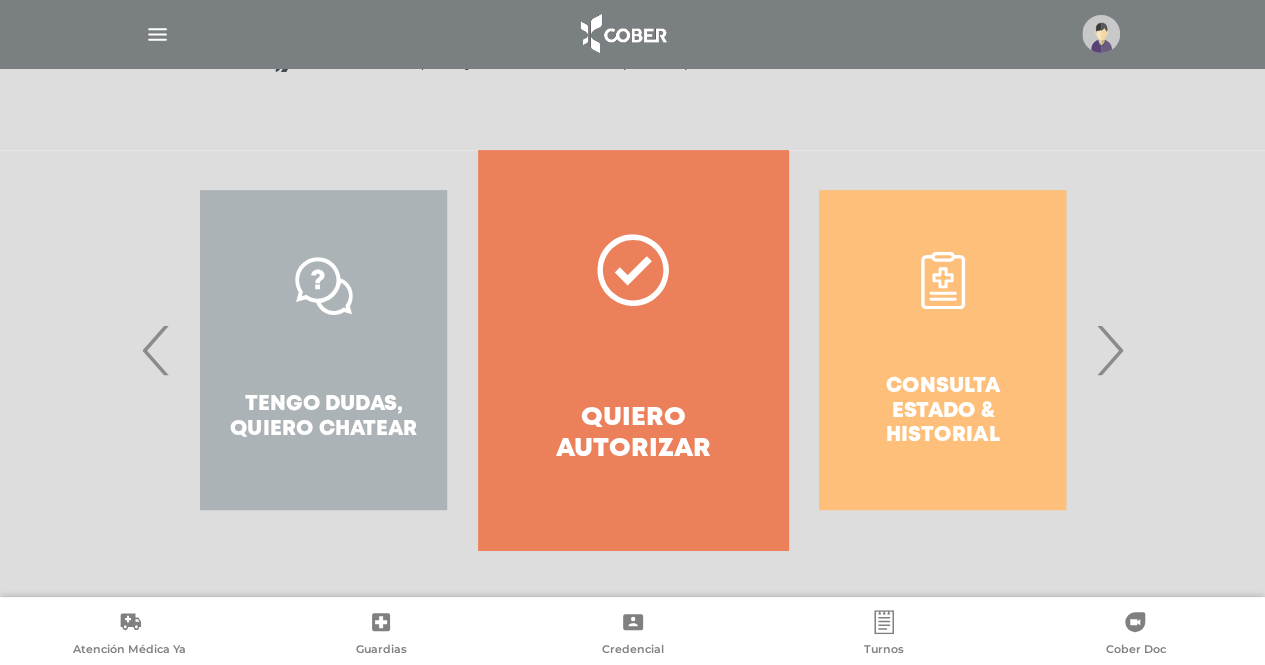 click at bounding box center (1101, 34) 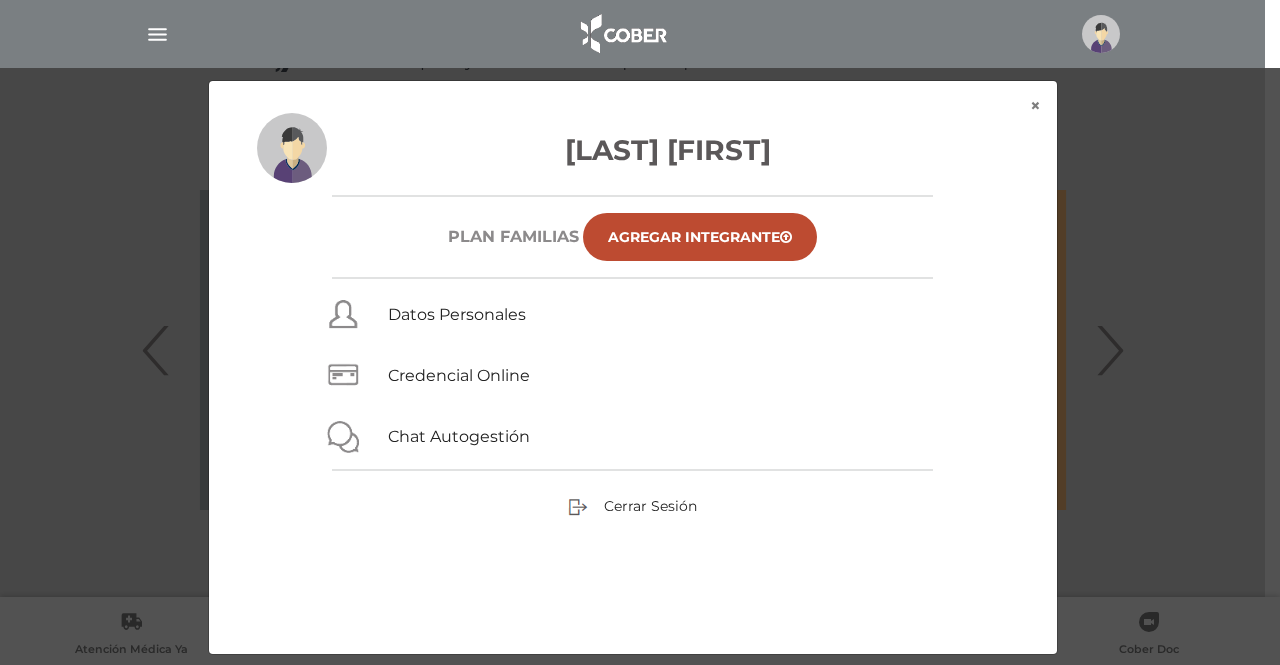 click at bounding box center (1101, 34) 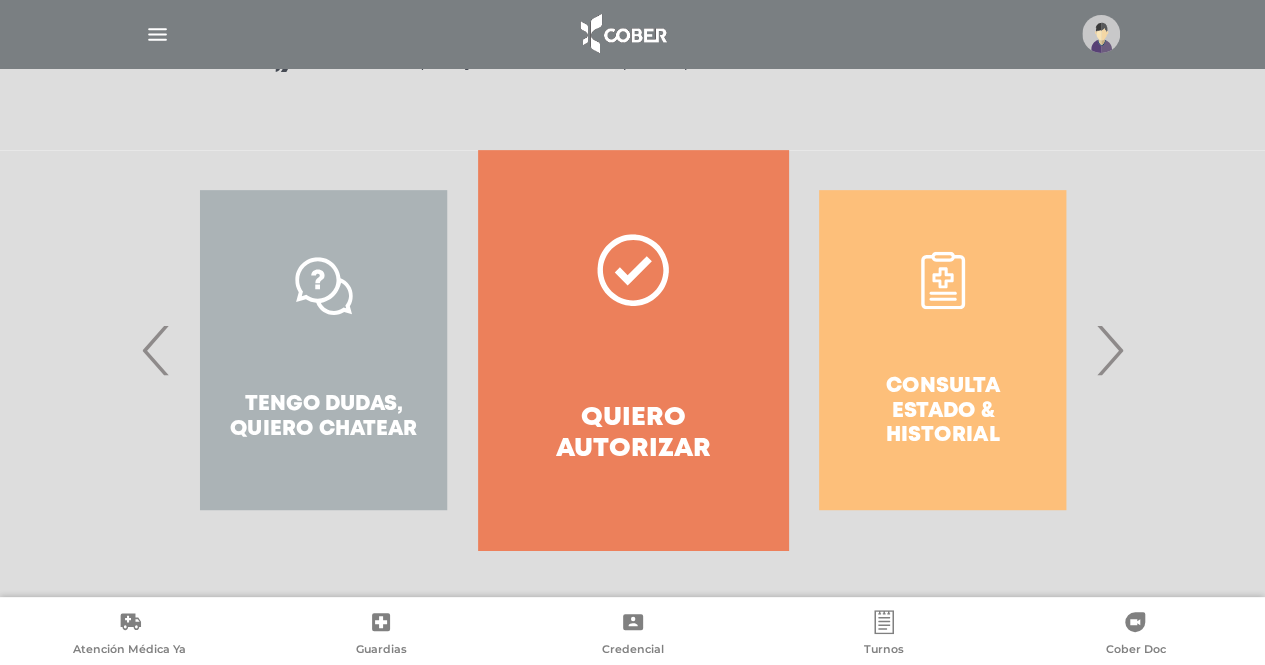 click on "Consulta estado & historial" at bounding box center (942, 350) 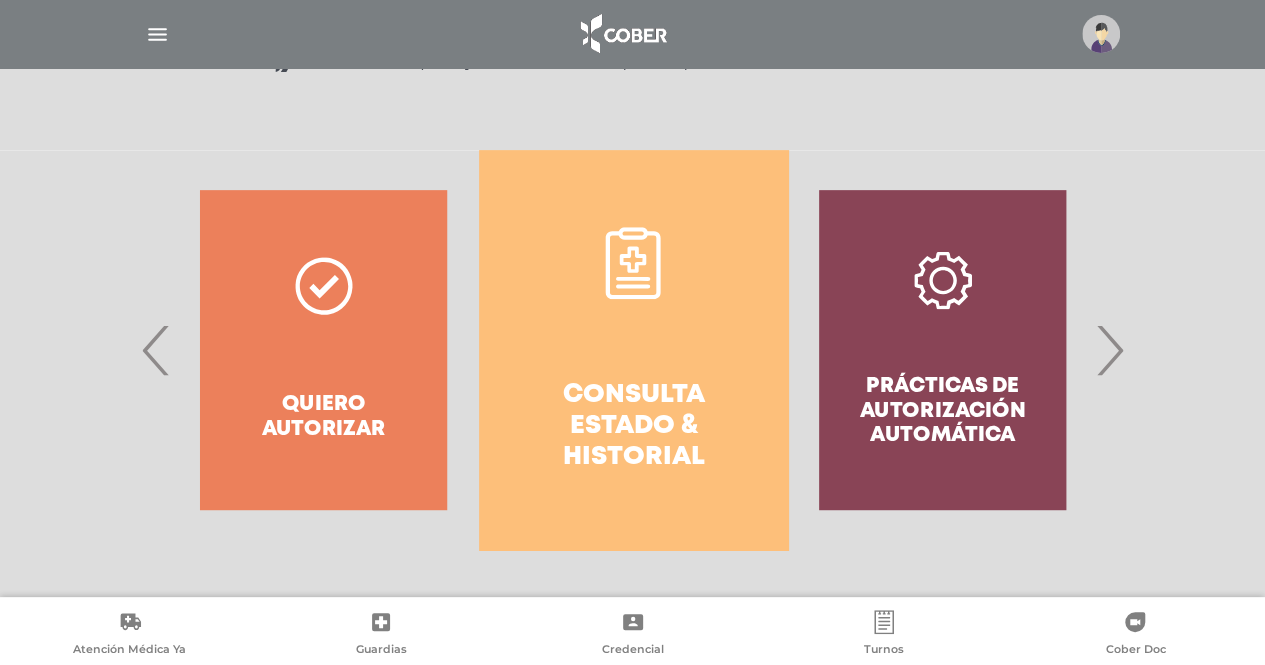 click on "Consulta estado & historial" at bounding box center (633, 350) 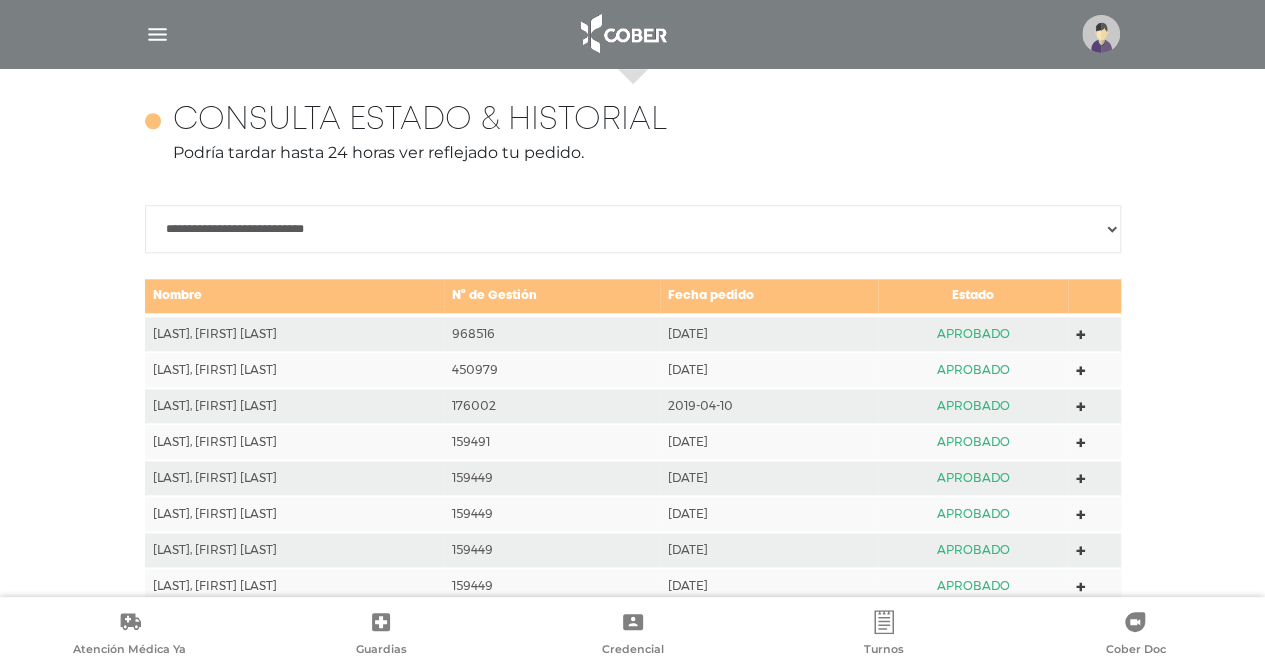 scroll, scrollTop: 888, scrollLeft: 0, axis: vertical 